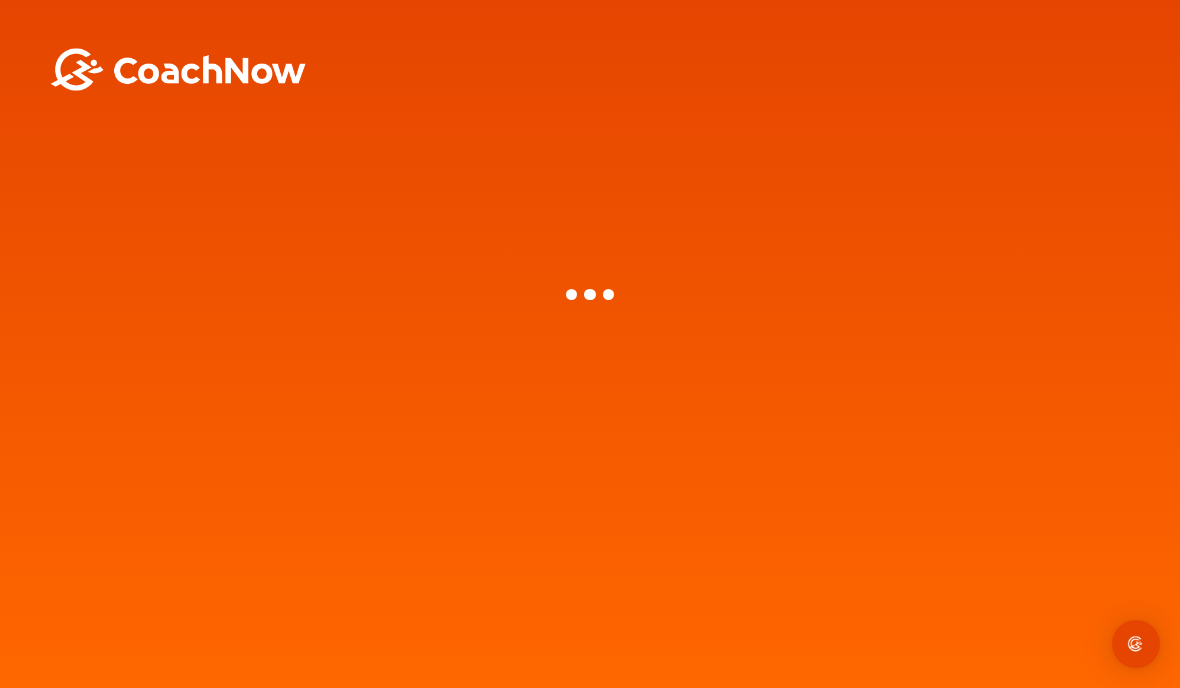 scroll, scrollTop: 0, scrollLeft: 0, axis: both 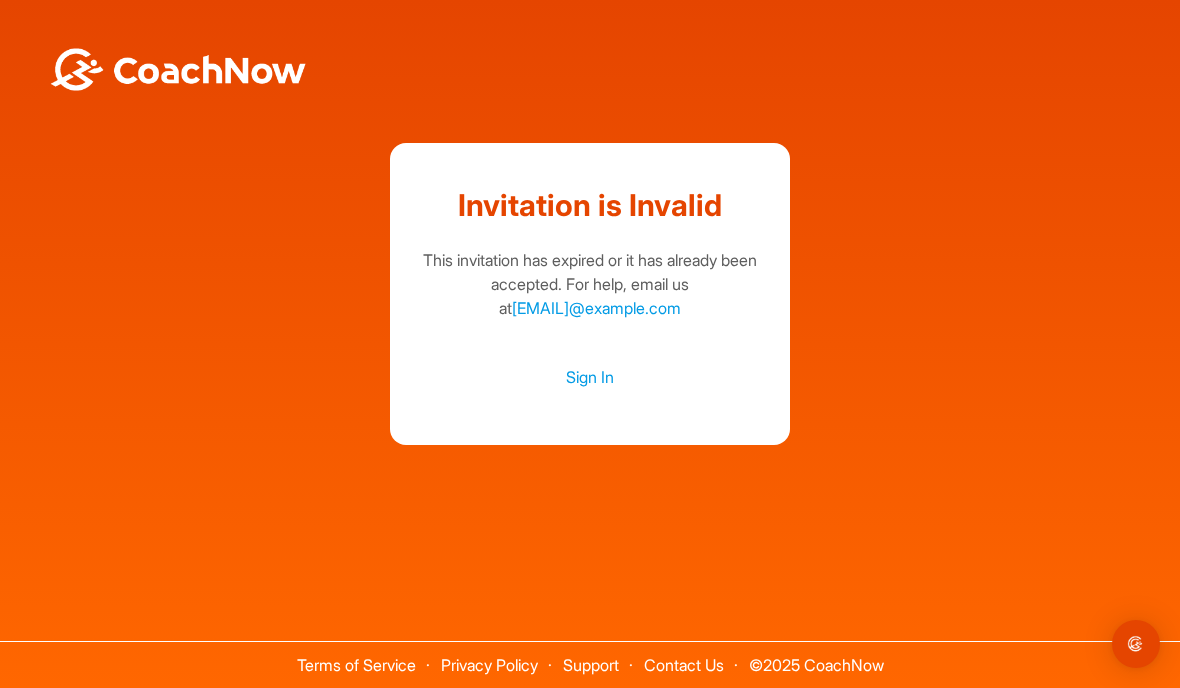 click on "Sign In" at bounding box center (590, 377) 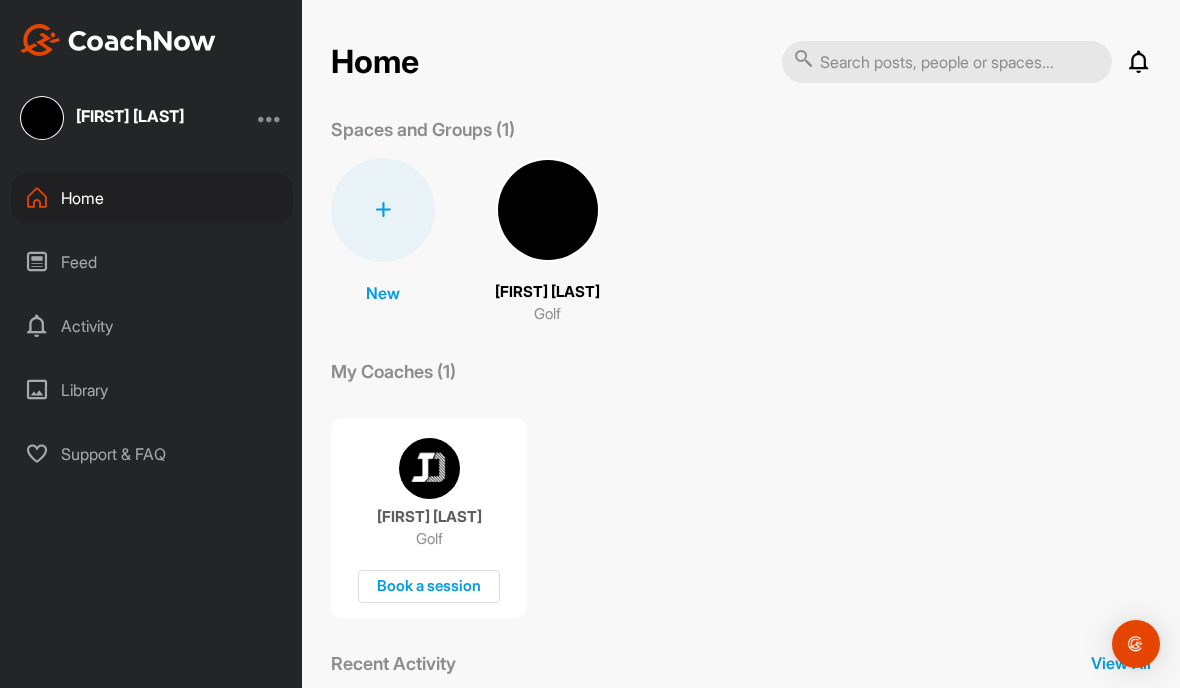 scroll, scrollTop: 0, scrollLeft: 0, axis: both 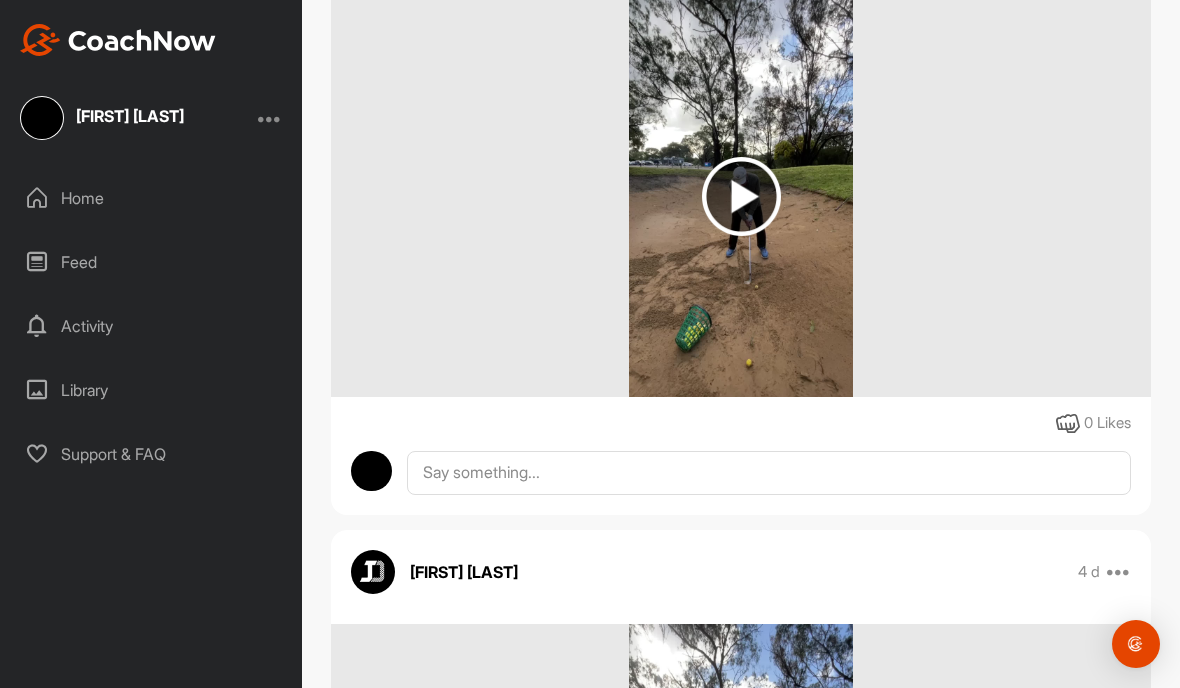 click at bounding box center (741, 196) 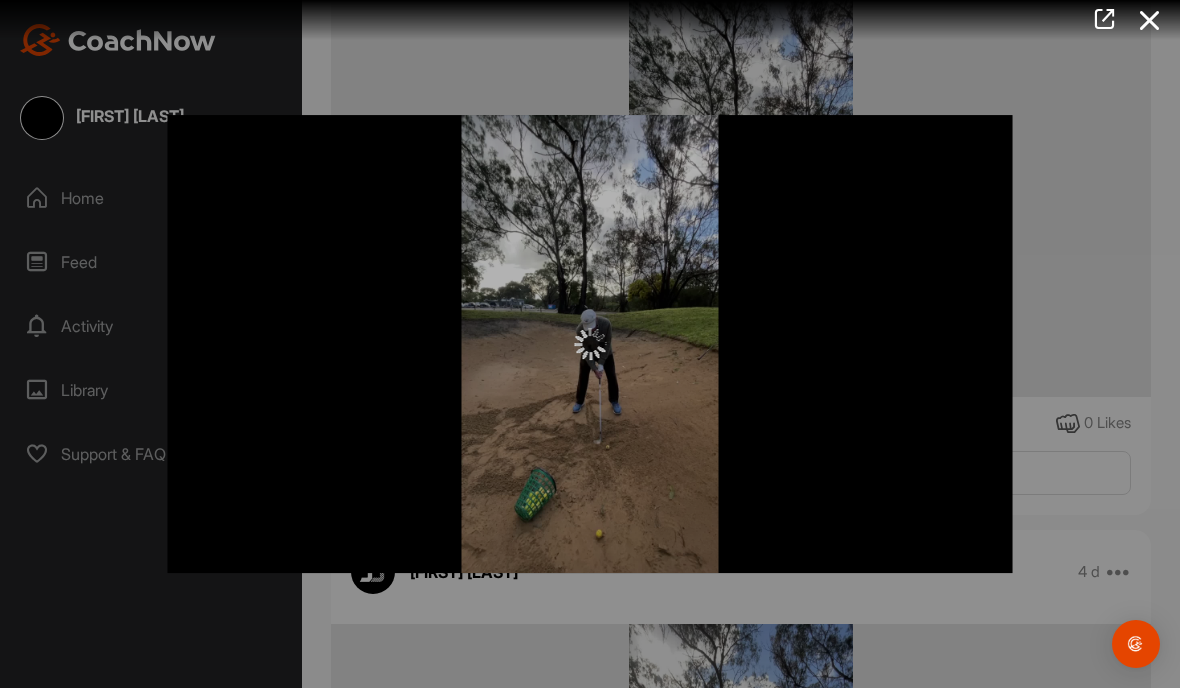 scroll, scrollTop: 0, scrollLeft: 0, axis: both 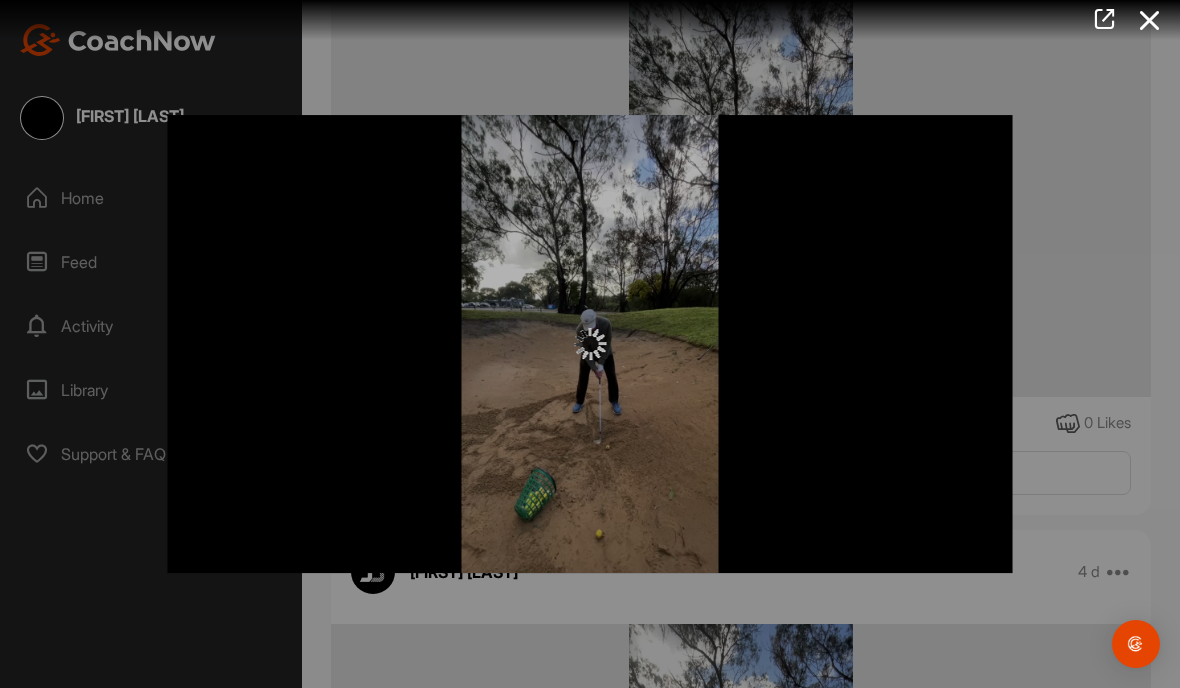 click at bounding box center [590, 344] 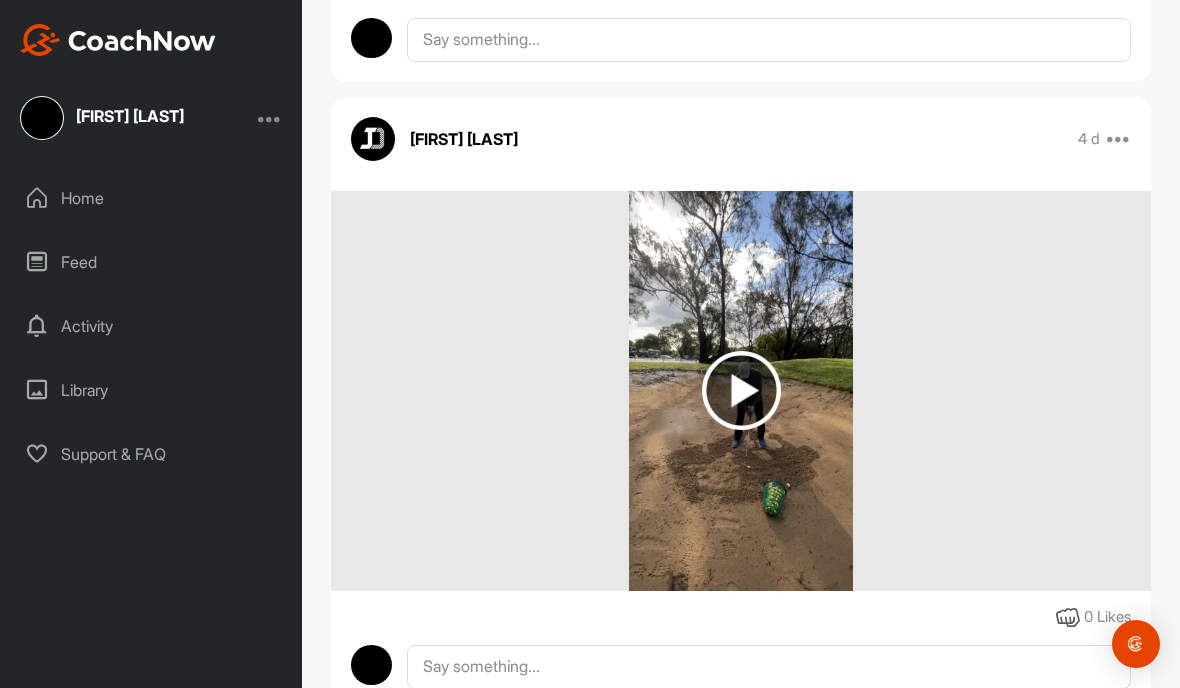 scroll, scrollTop: 1540, scrollLeft: 0, axis: vertical 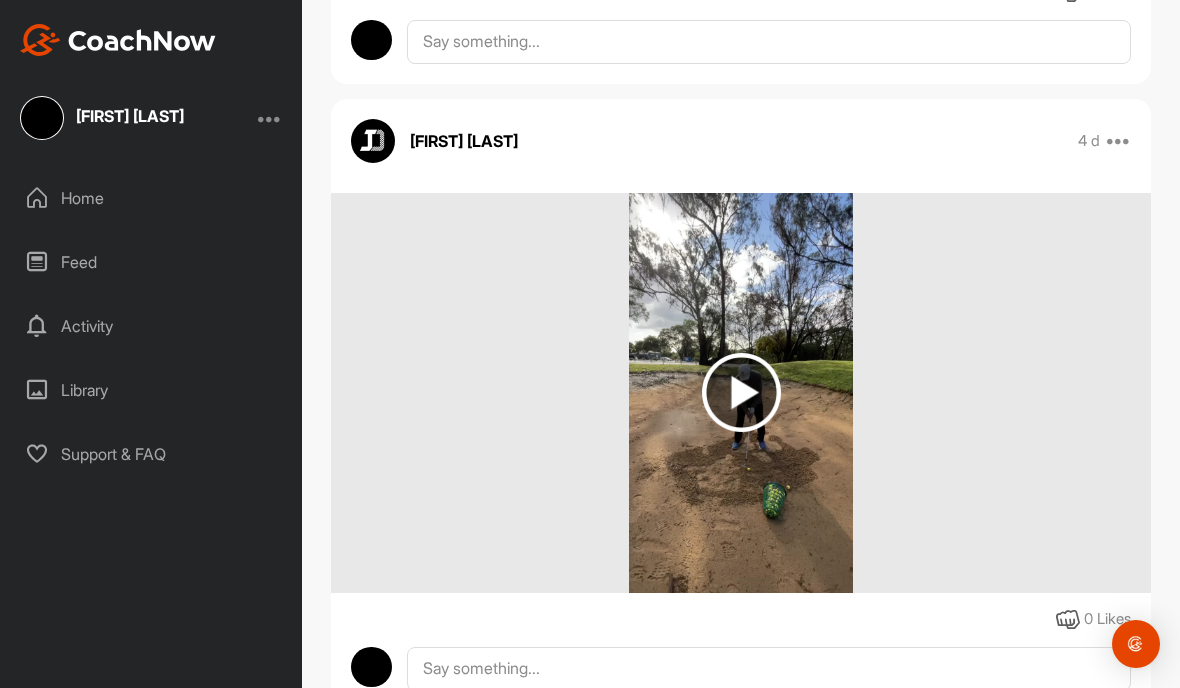 click at bounding box center (741, 392) 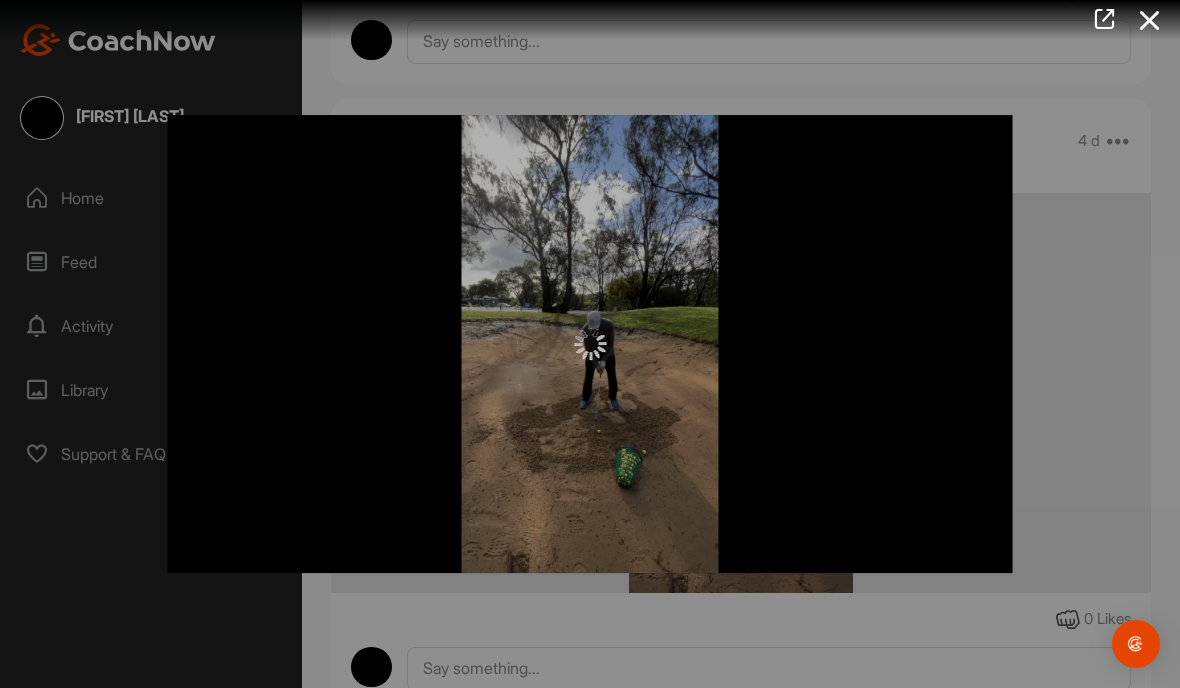 click at bounding box center (590, 344) 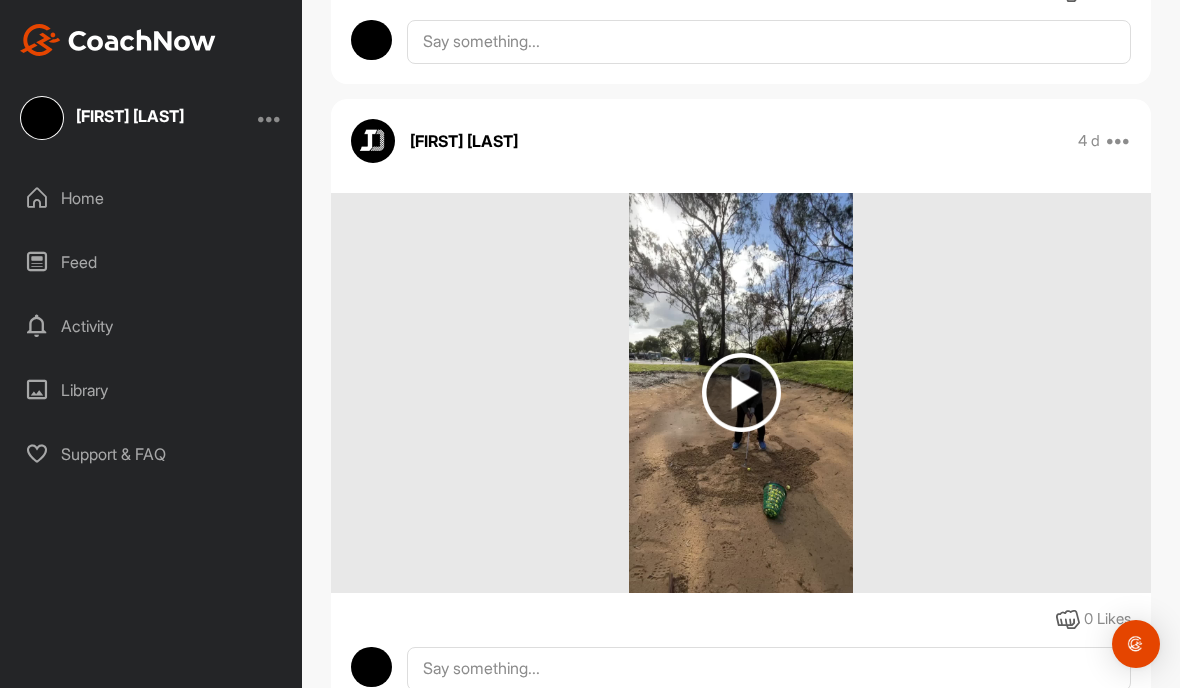 click at bounding box center [741, 392] 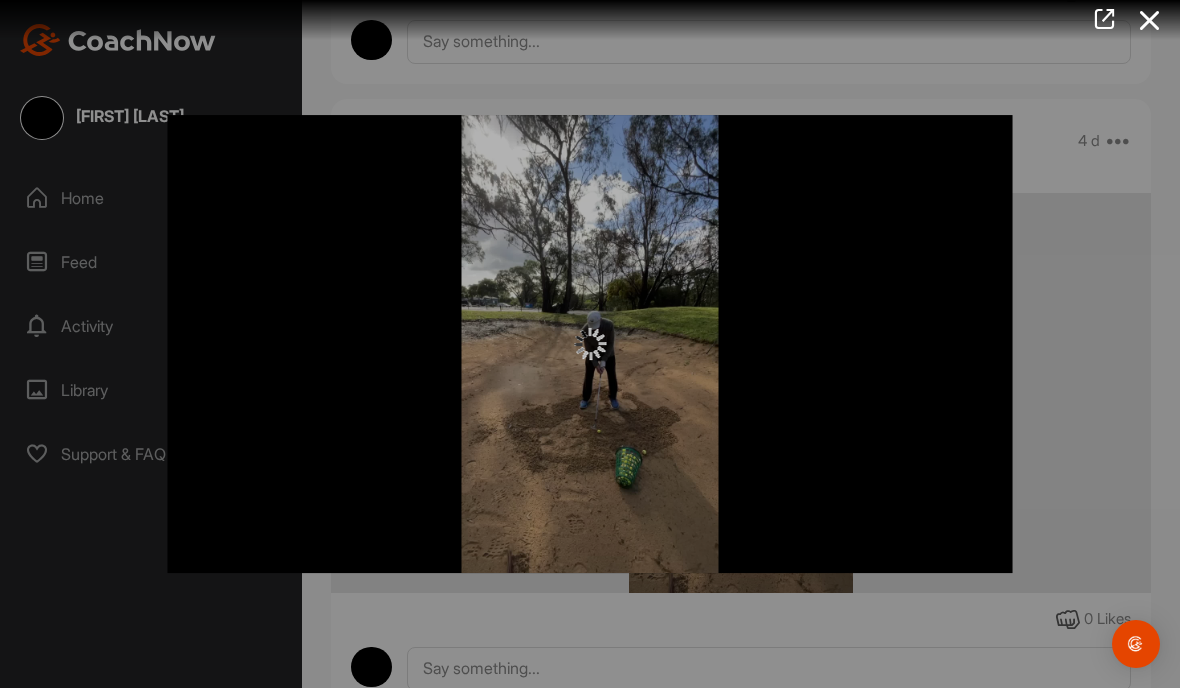click at bounding box center (590, 344) 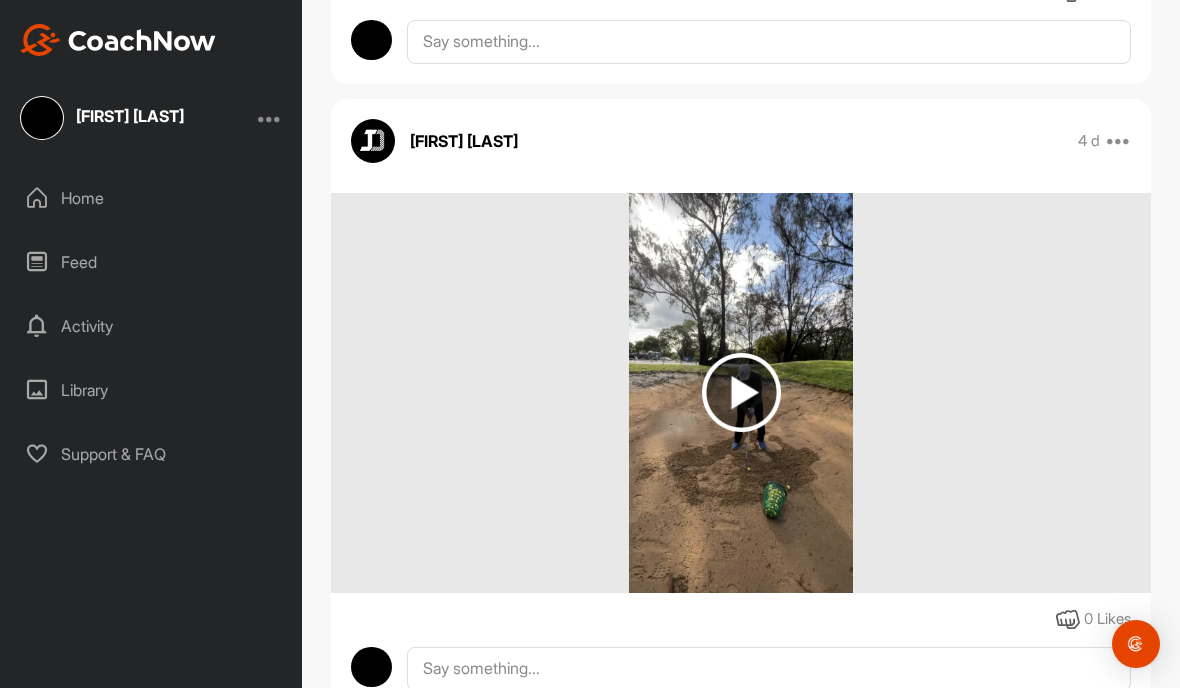 click at bounding box center (1068, 620) 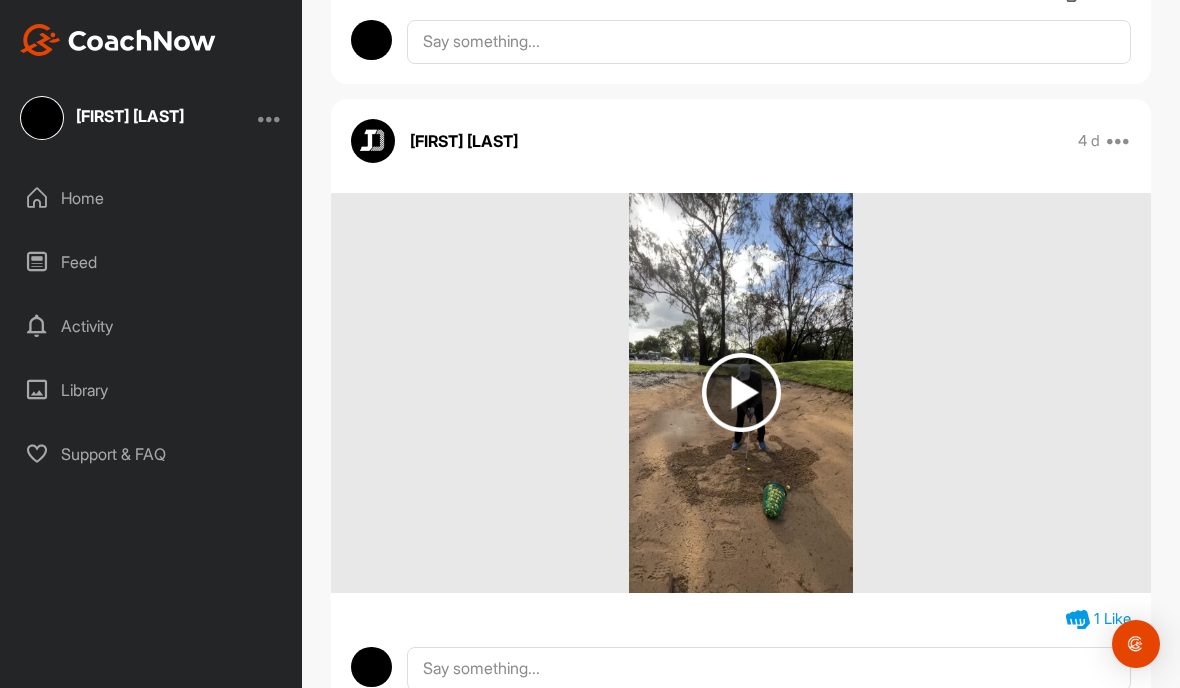 click at bounding box center (741, 392) 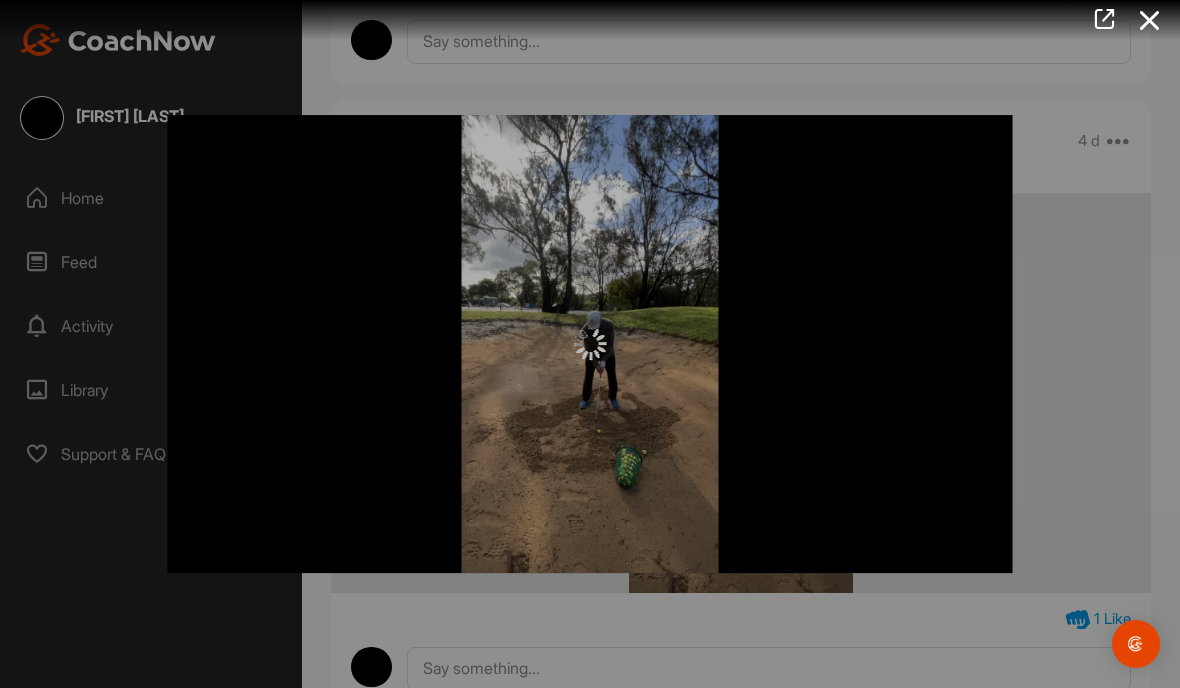 click at bounding box center [590, 344] 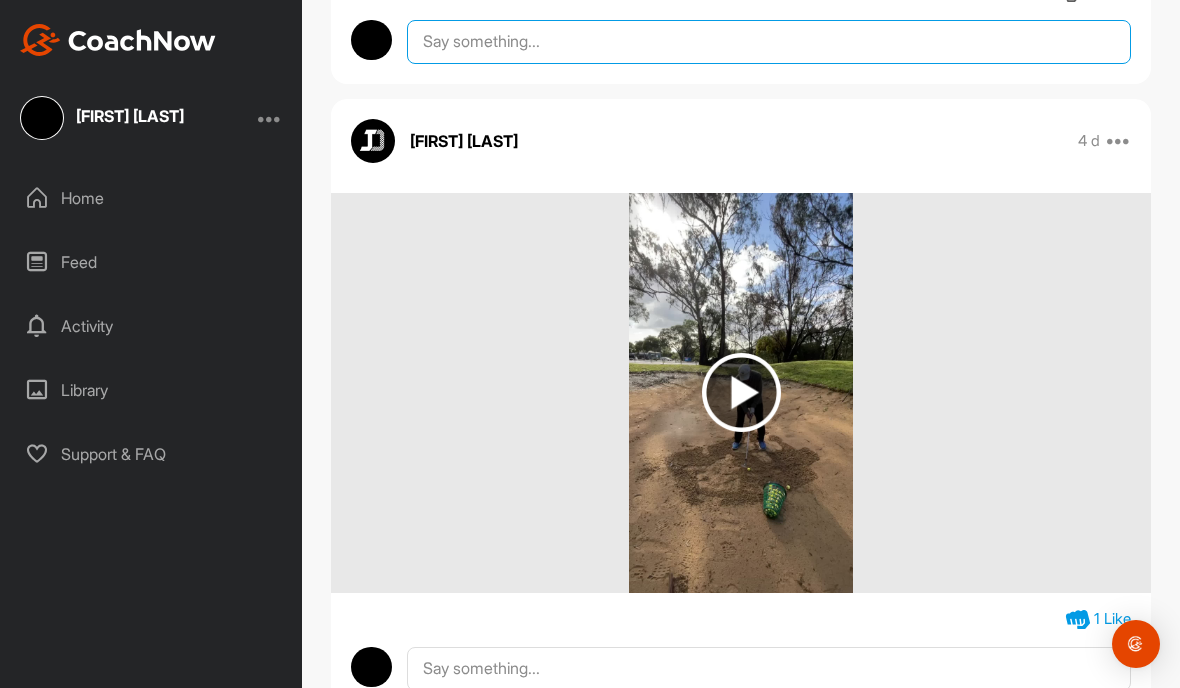 click at bounding box center (769, 42) 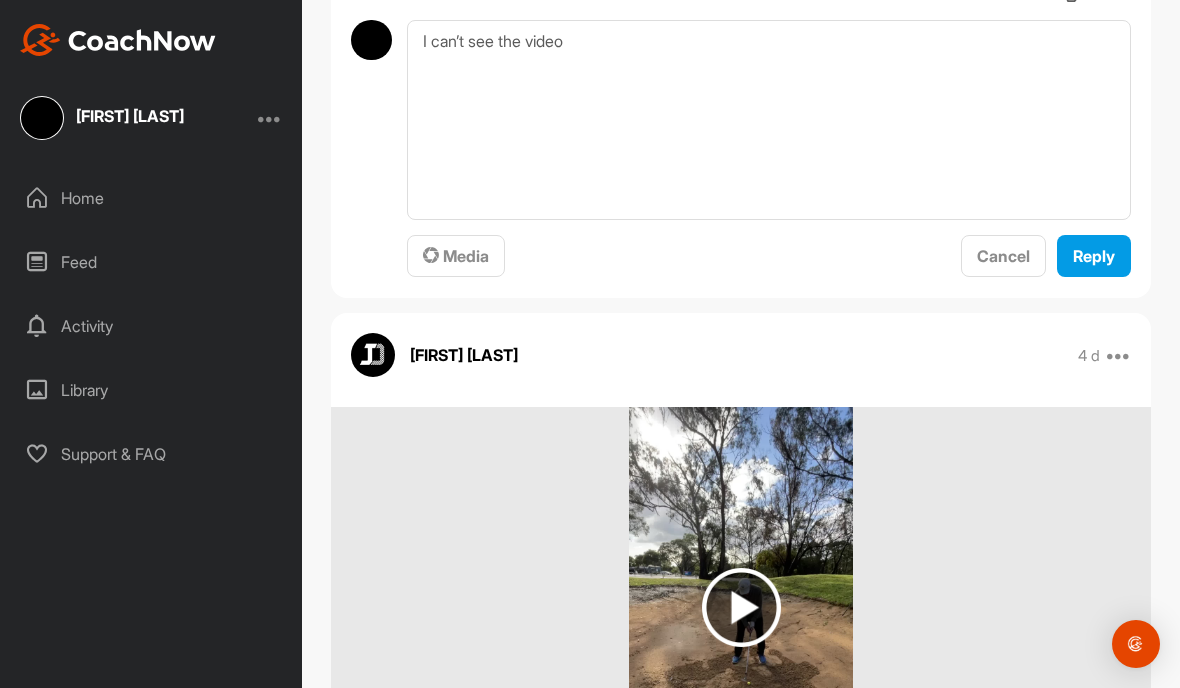 scroll, scrollTop: 1539, scrollLeft: 0, axis: vertical 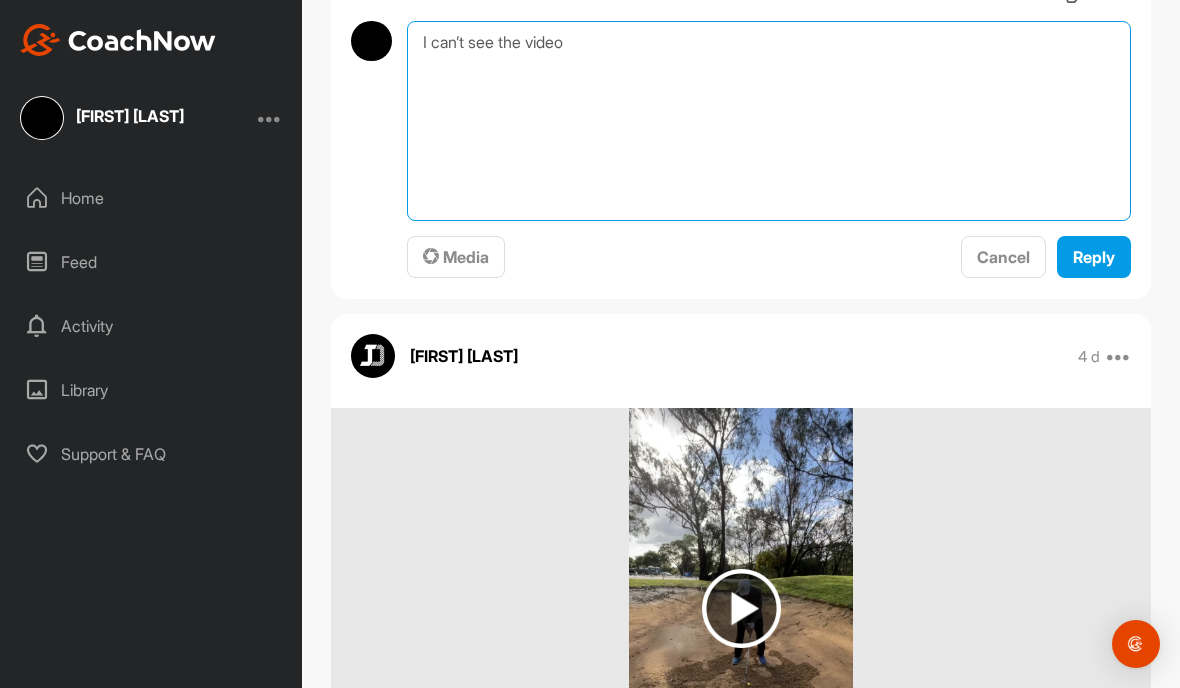 type on "I can’t see the video" 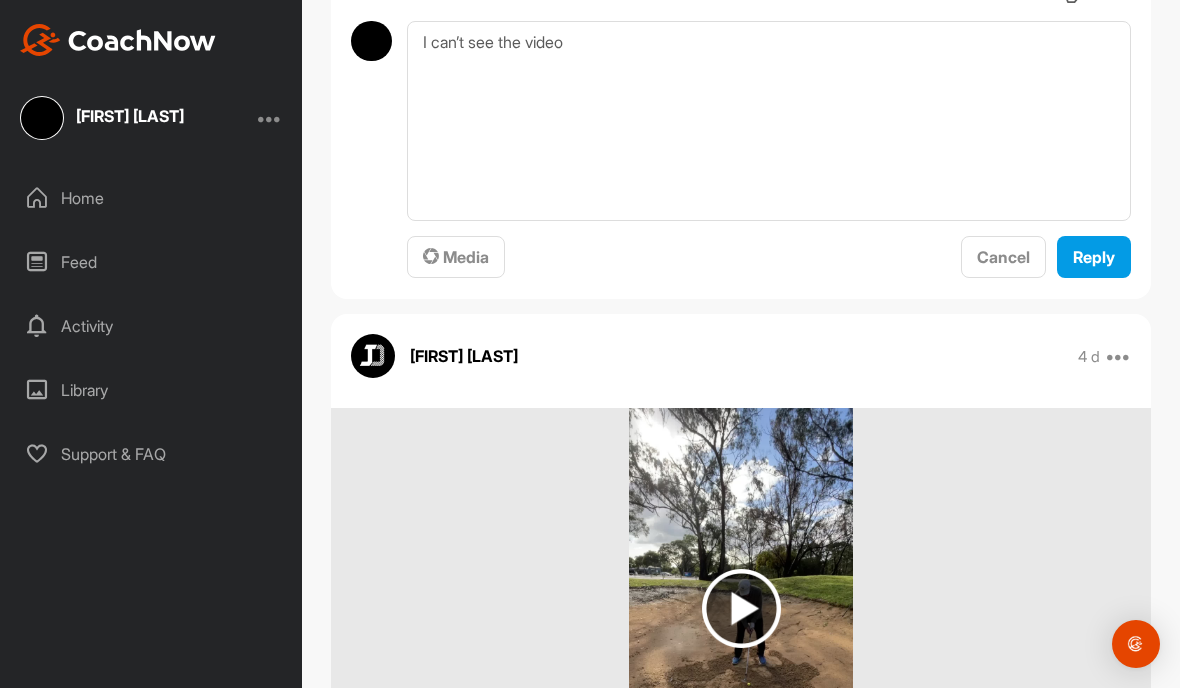 type 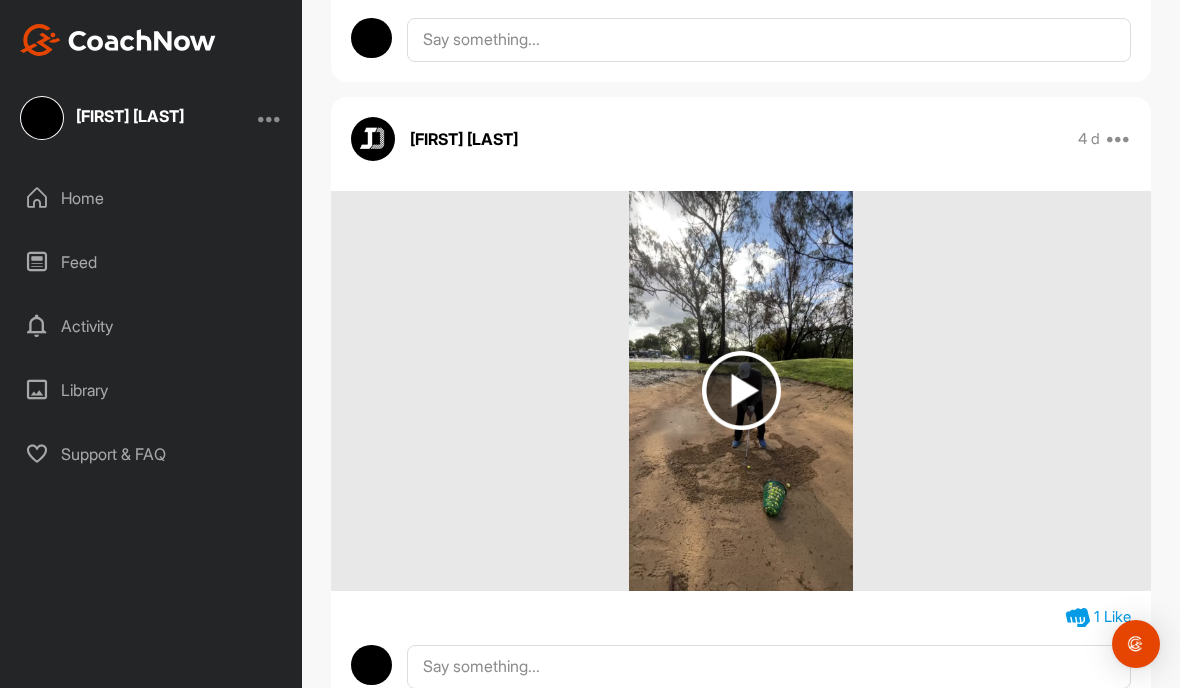 scroll, scrollTop: 1690, scrollLeft: 0, axis: vertical 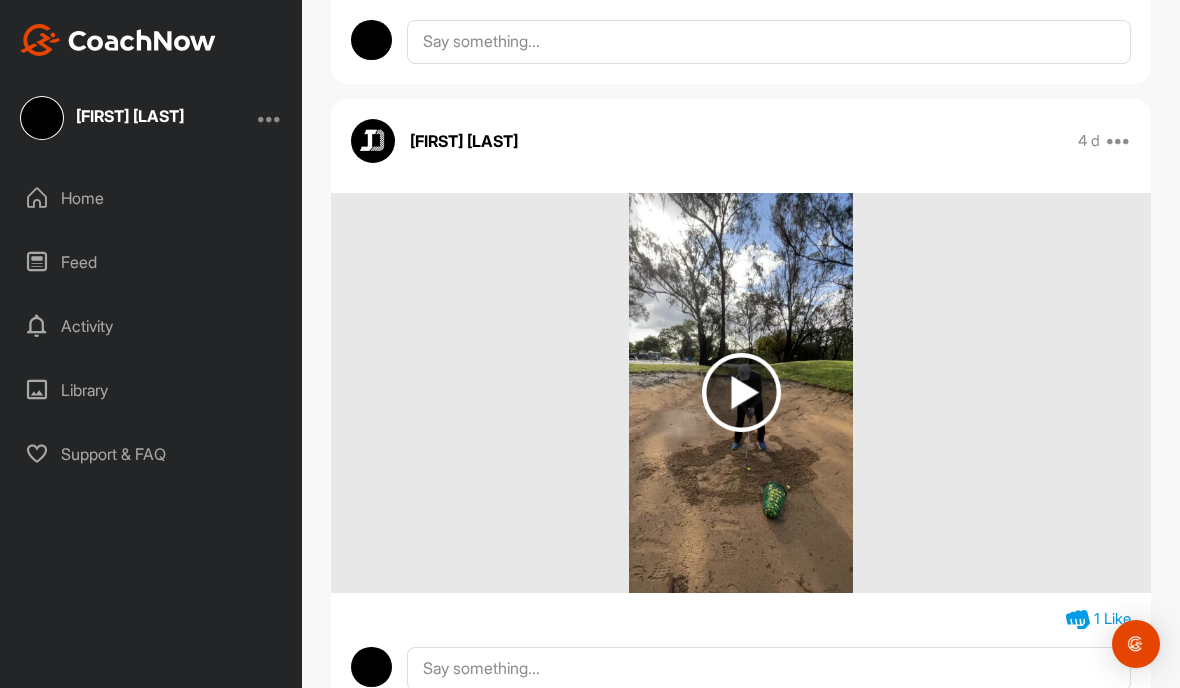 click on "Jack Donaldson   4 d Pin to top Report Delete" at bounding box center (741, 141) 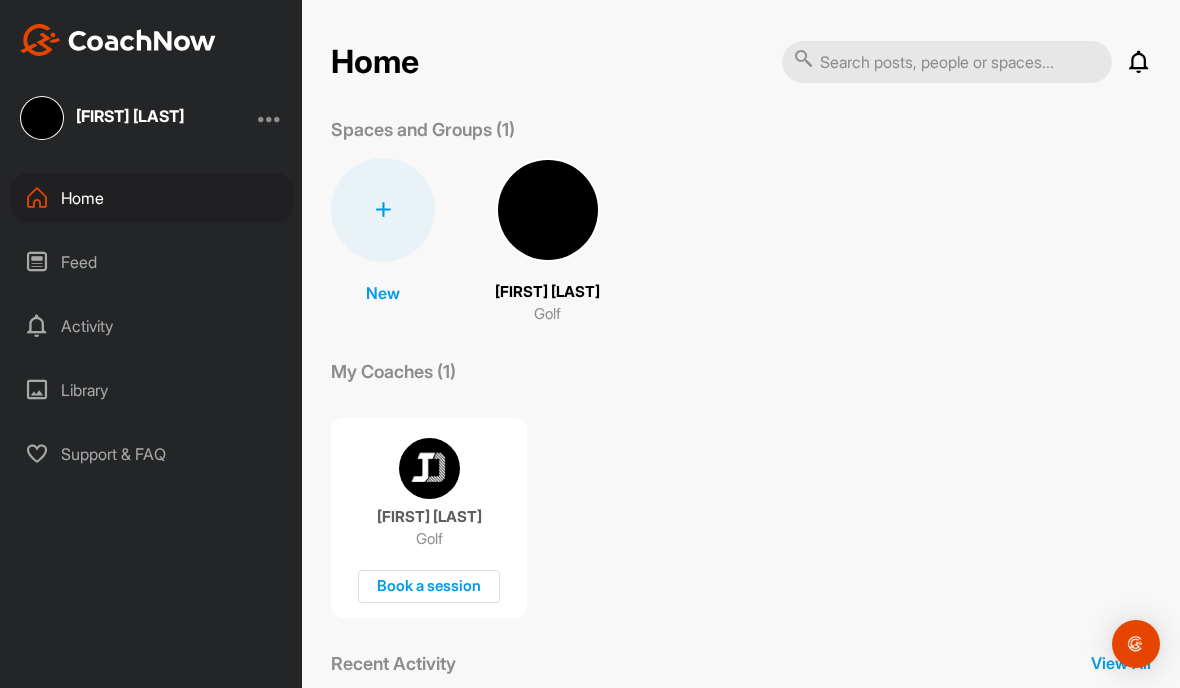 click at bounding box center (118, 40) 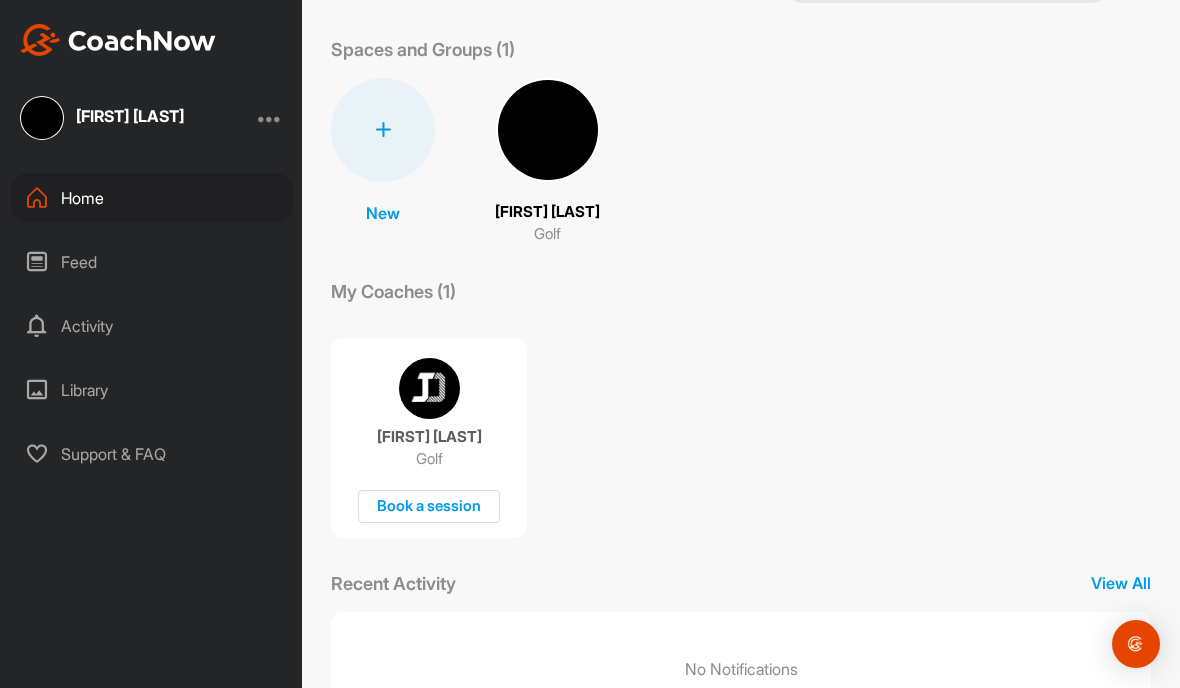 scroll, scrollTop: 79, scrollLeft: 0, axis: vertical 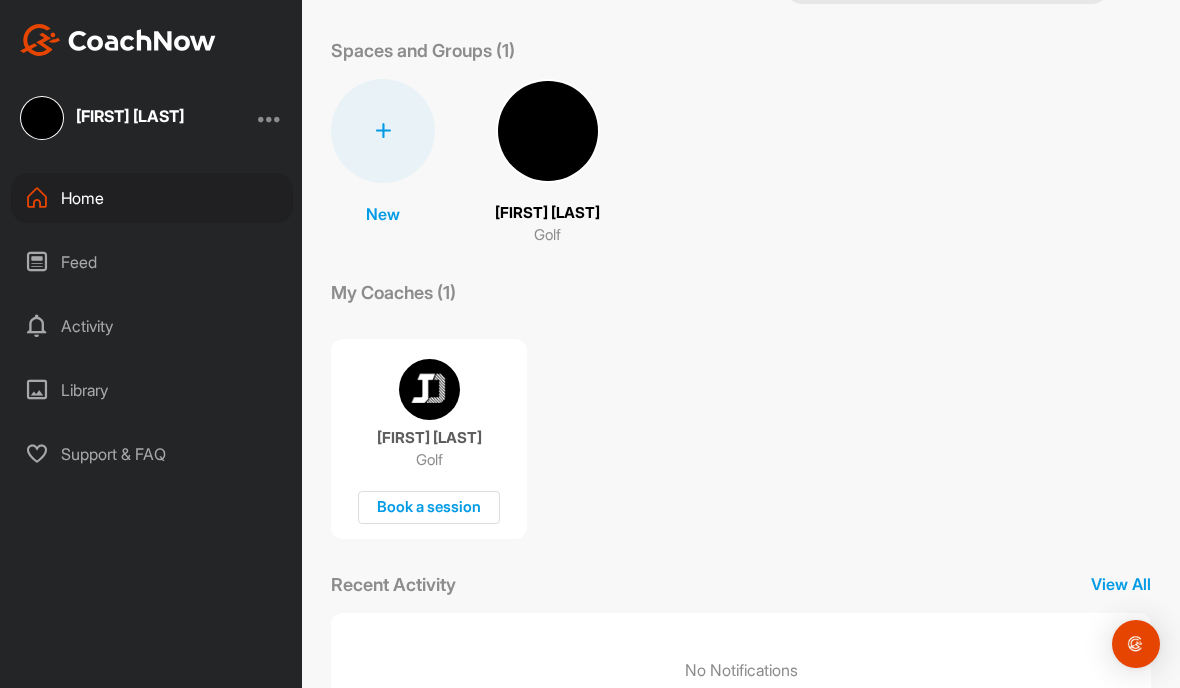 click on "Recent Activity" at bounding box center [393, 584] 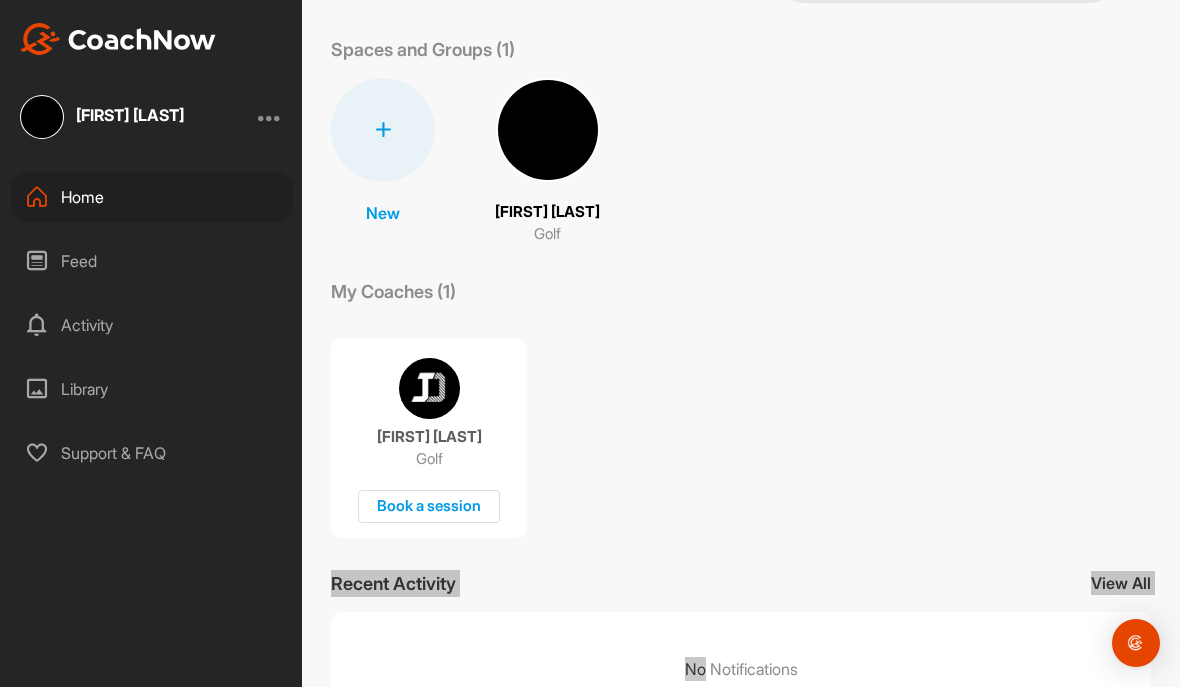 scroll, scrollTop: 84, scrollLeft: 0, axis: vertical 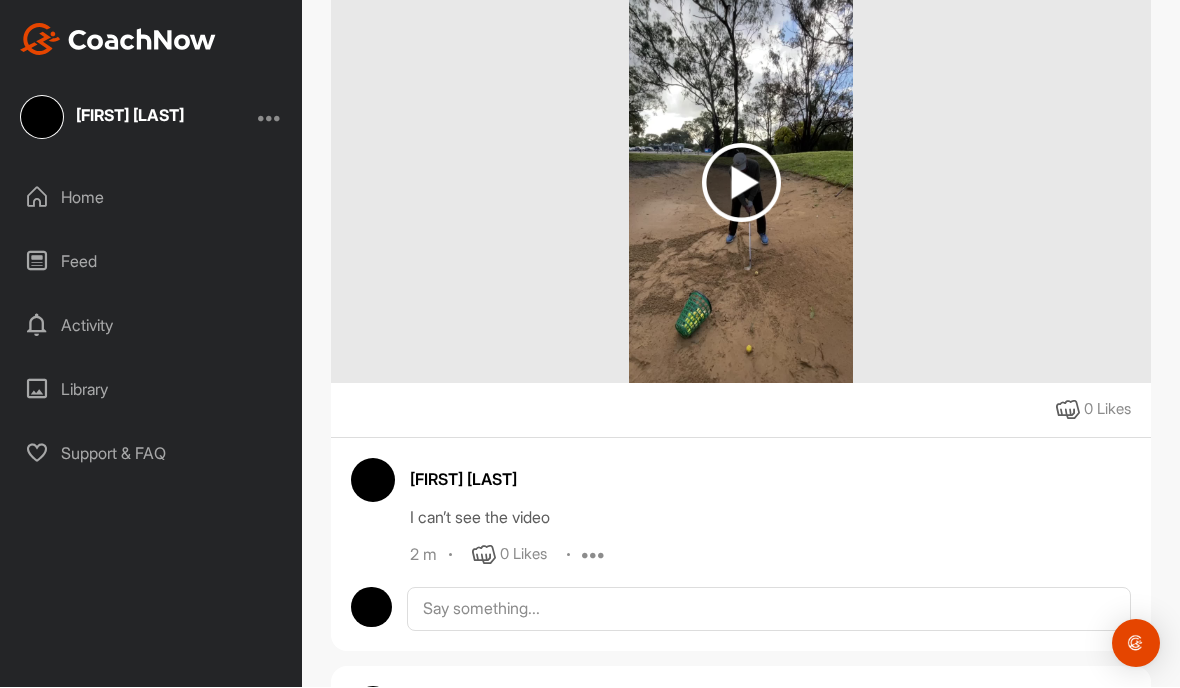click at bounding box center (484, 556) 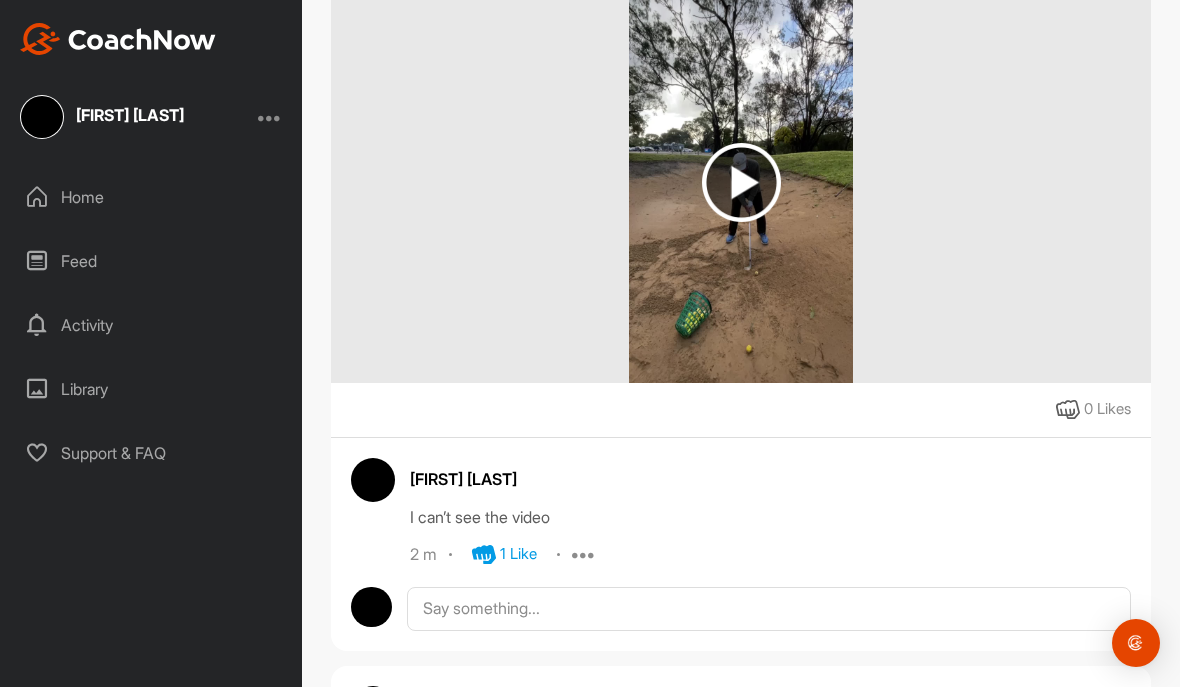 click on "2 m" at bounding box center (423, 556) 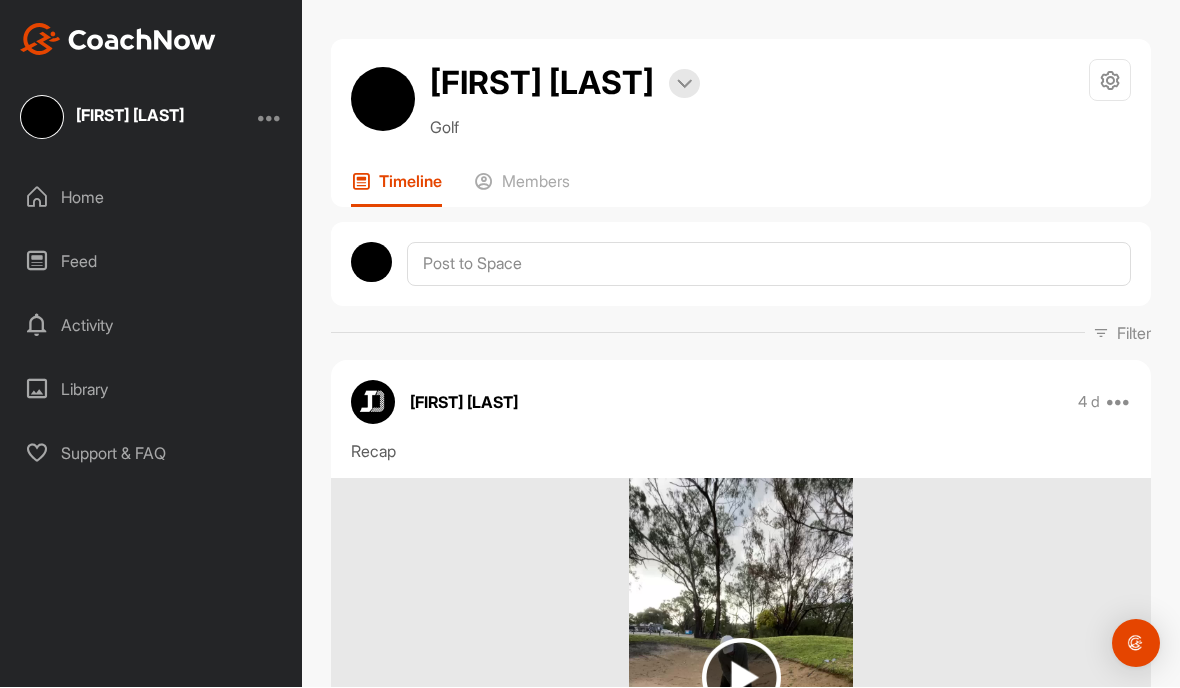 scroll, scrollTop: 0, scrollLeft: 0, axis: both 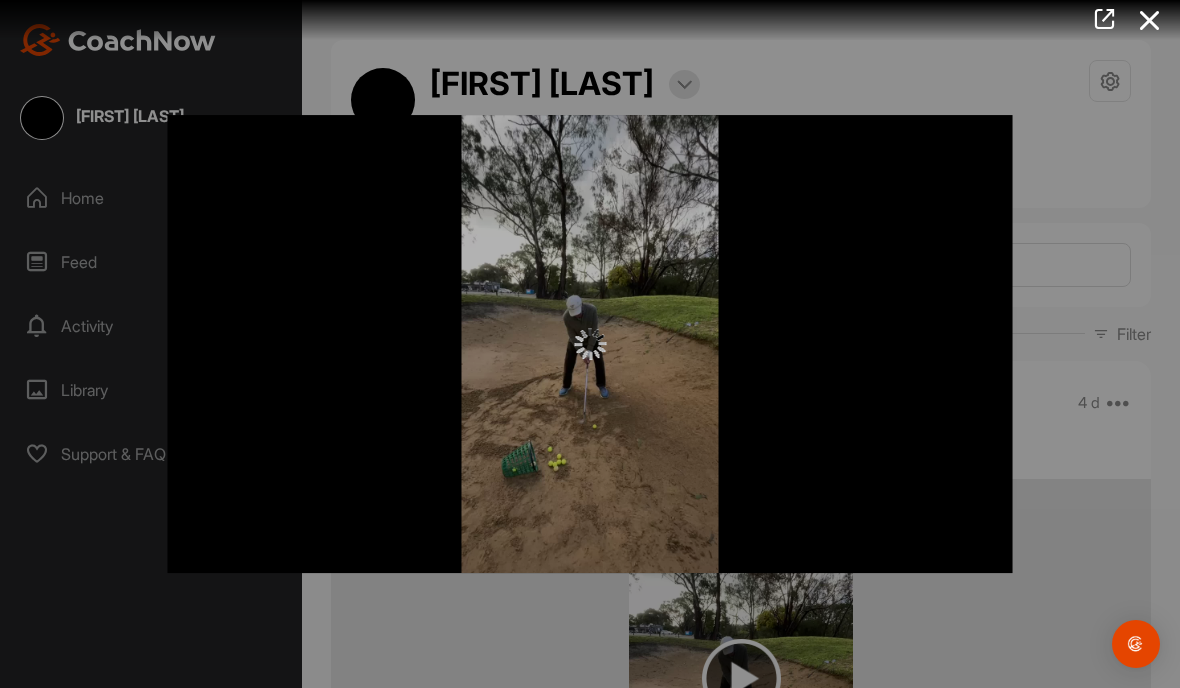 click at bounding box center [1150, 20] 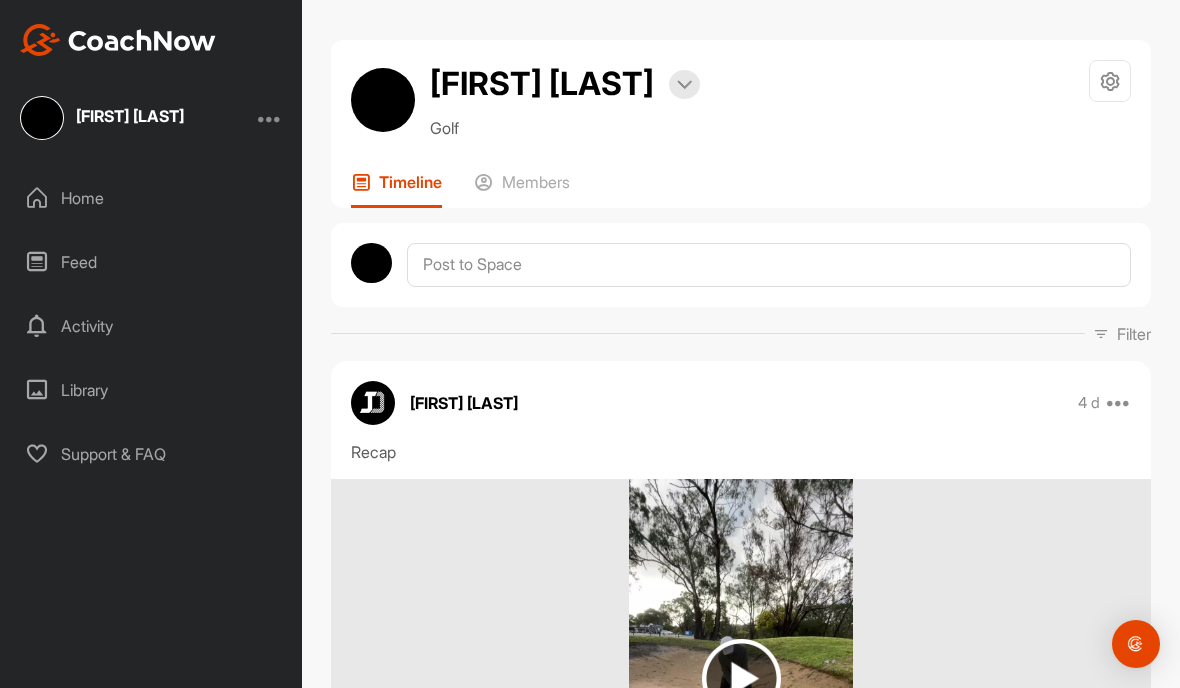 click on "Recap 0 Likes" at bounding box center (741, 679) 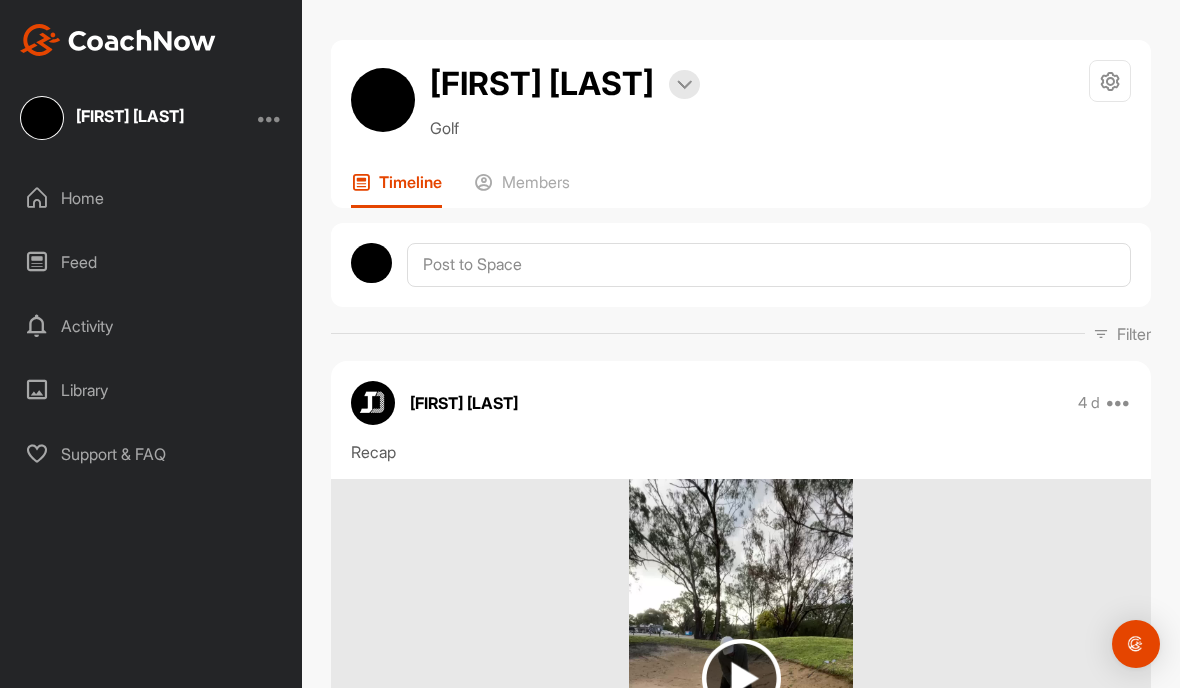 scroll, scrollTop: 0, scrollLeft: 0, axis: both 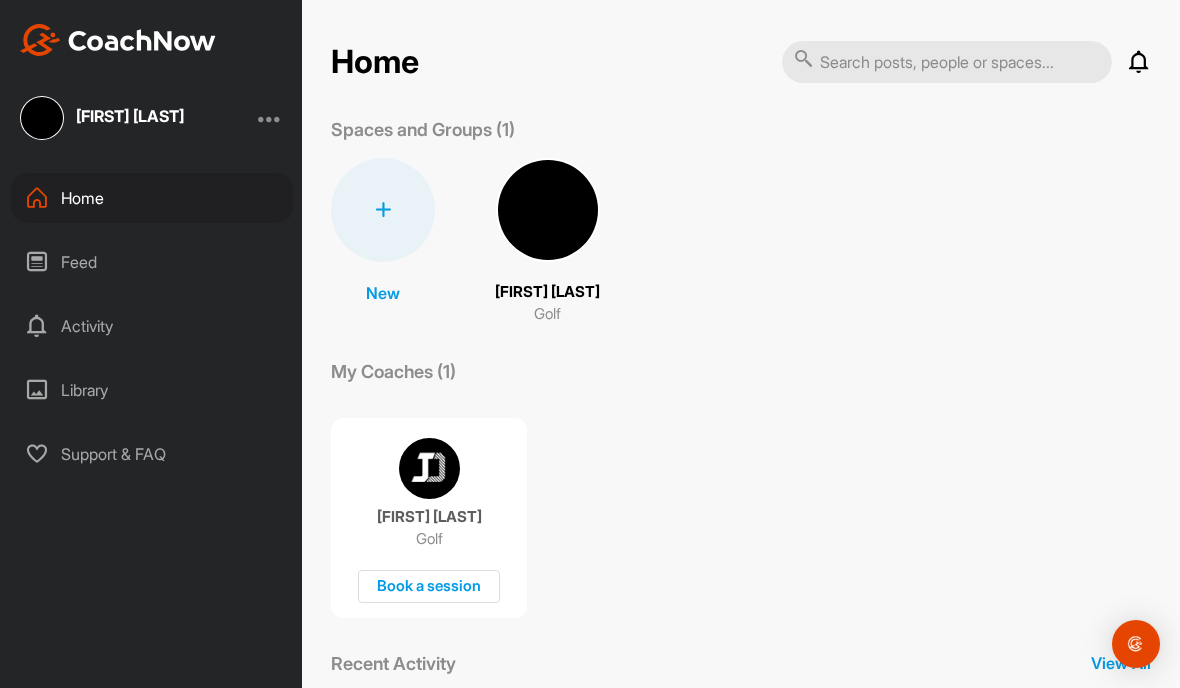 click at bounding box center (947, 62) 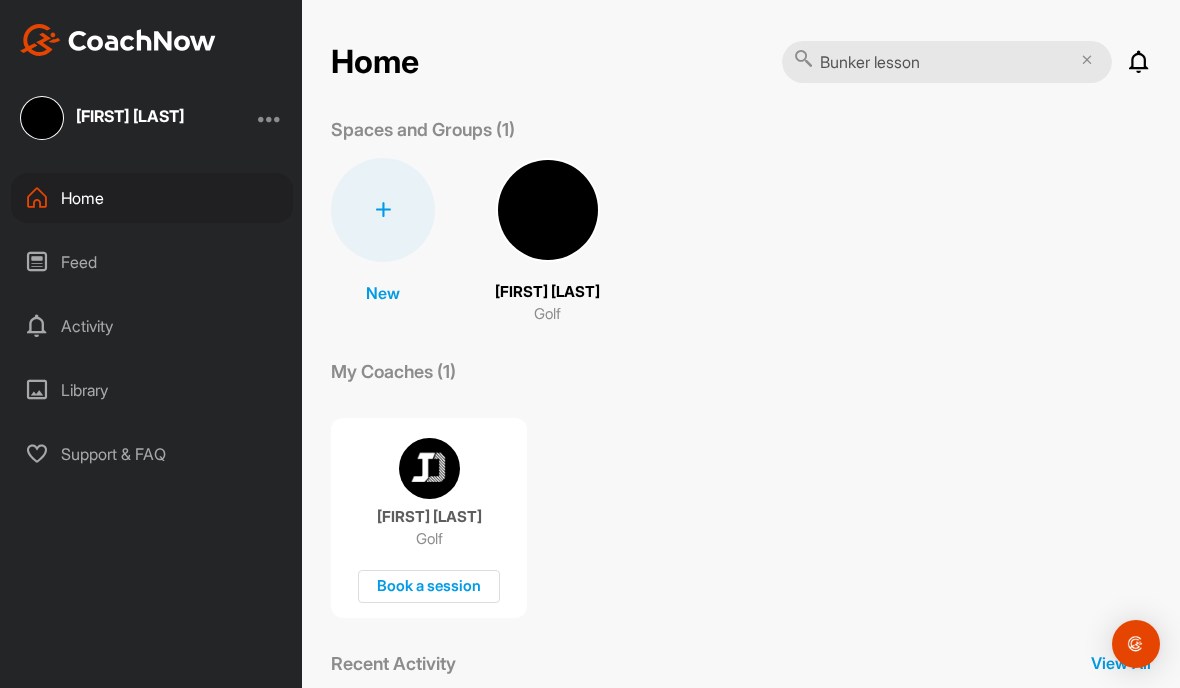 type on "Bunker lesson" 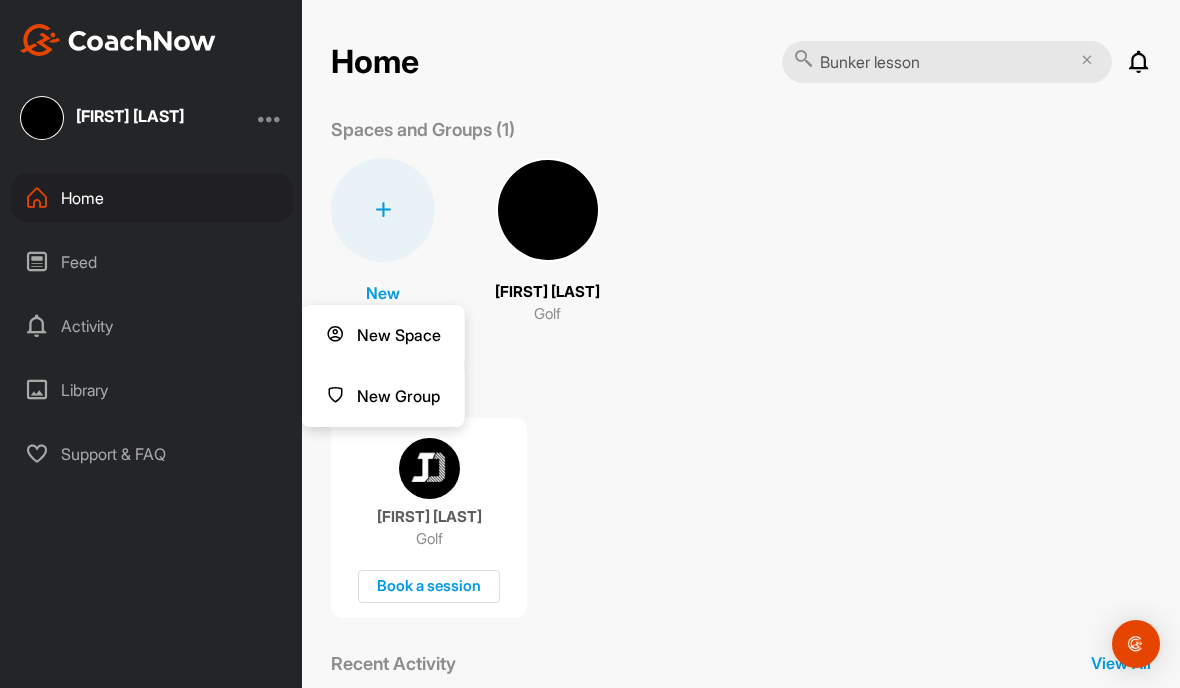 click on "New Space" at bounding box center (383, 335) 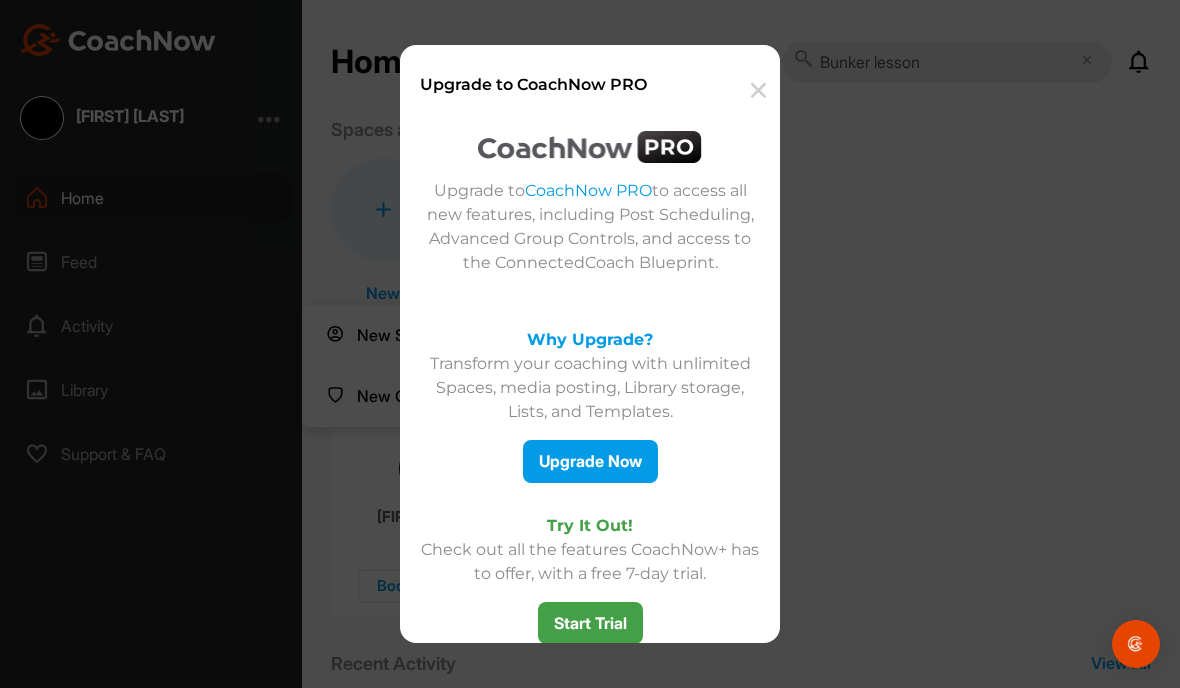 scroll, scrollTop: 2, scrollLeft: 0, axis: vertical 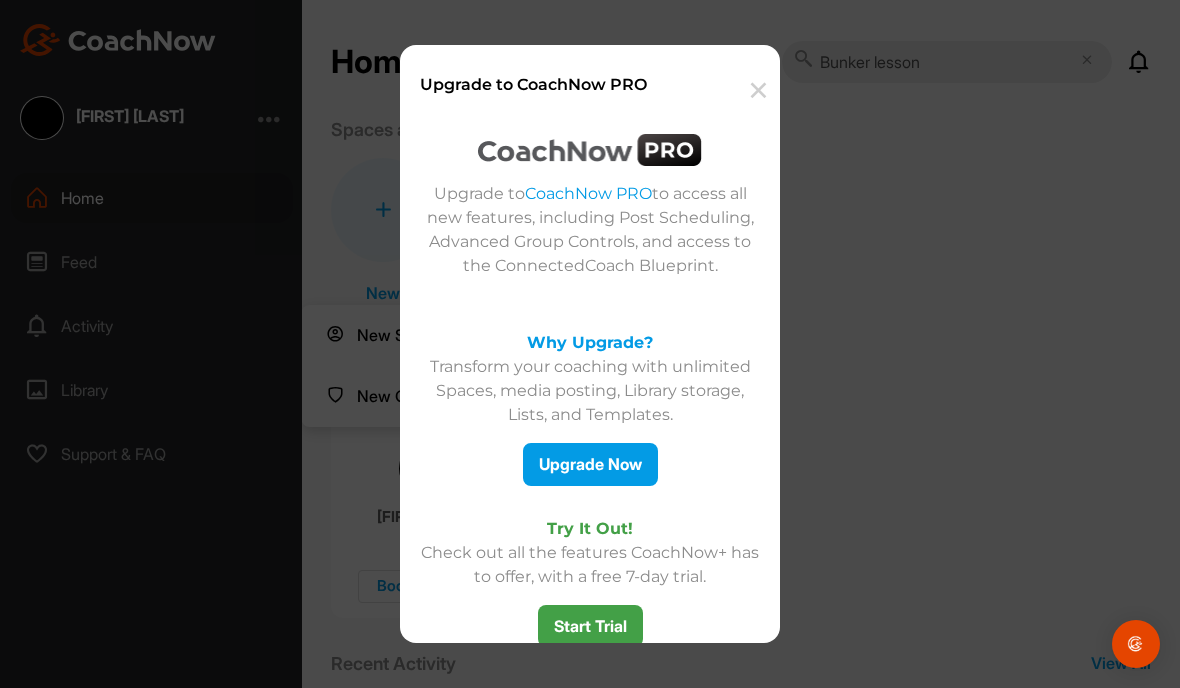 click on "Start Trial" at bounding box center (590, 626) 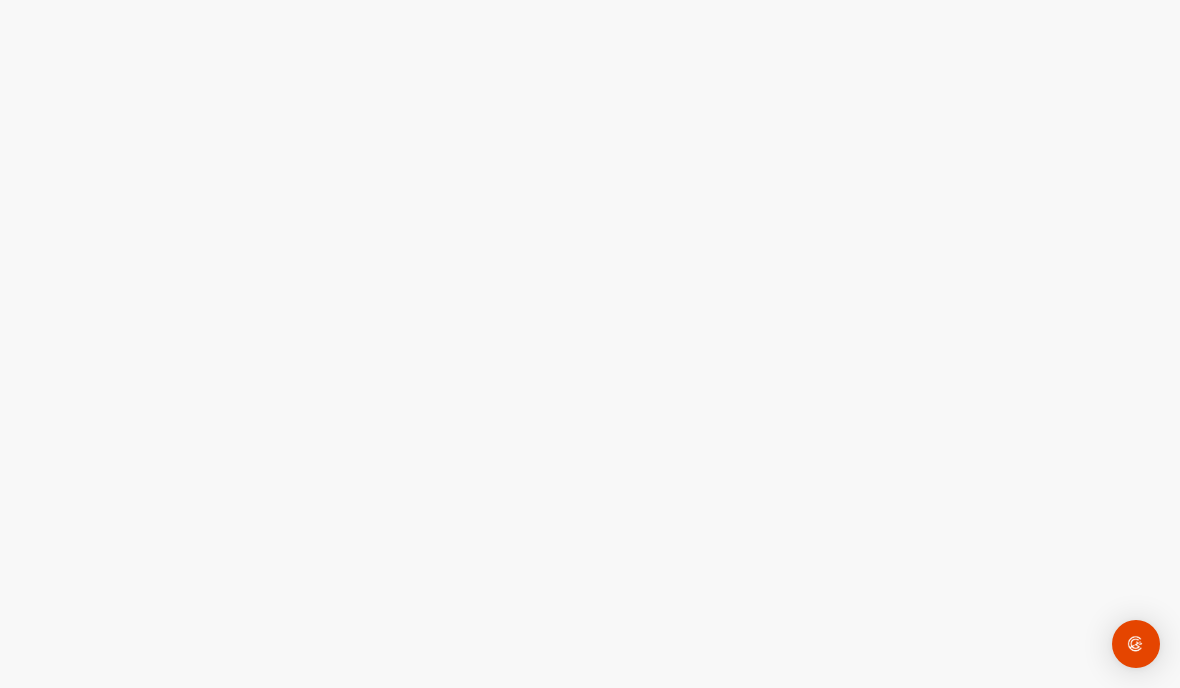 scroll, scrollTop: 97, scrollLeft: 0, axis: vertical 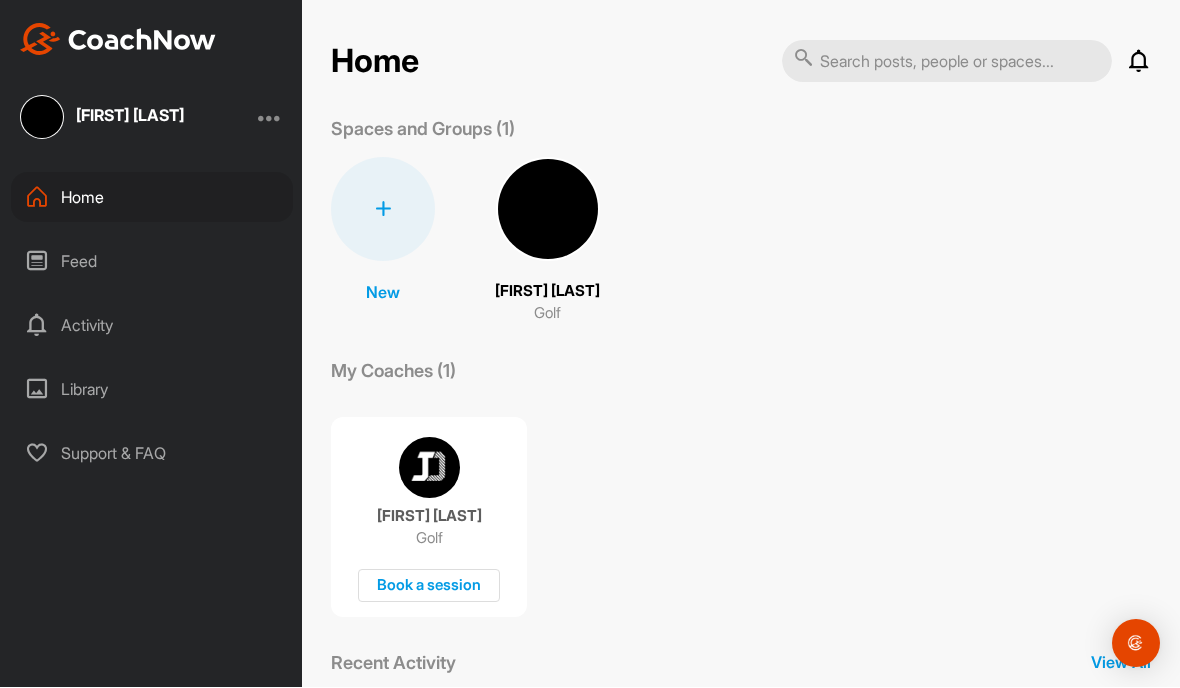 click on "View All" at bounding box center [1121, 663] 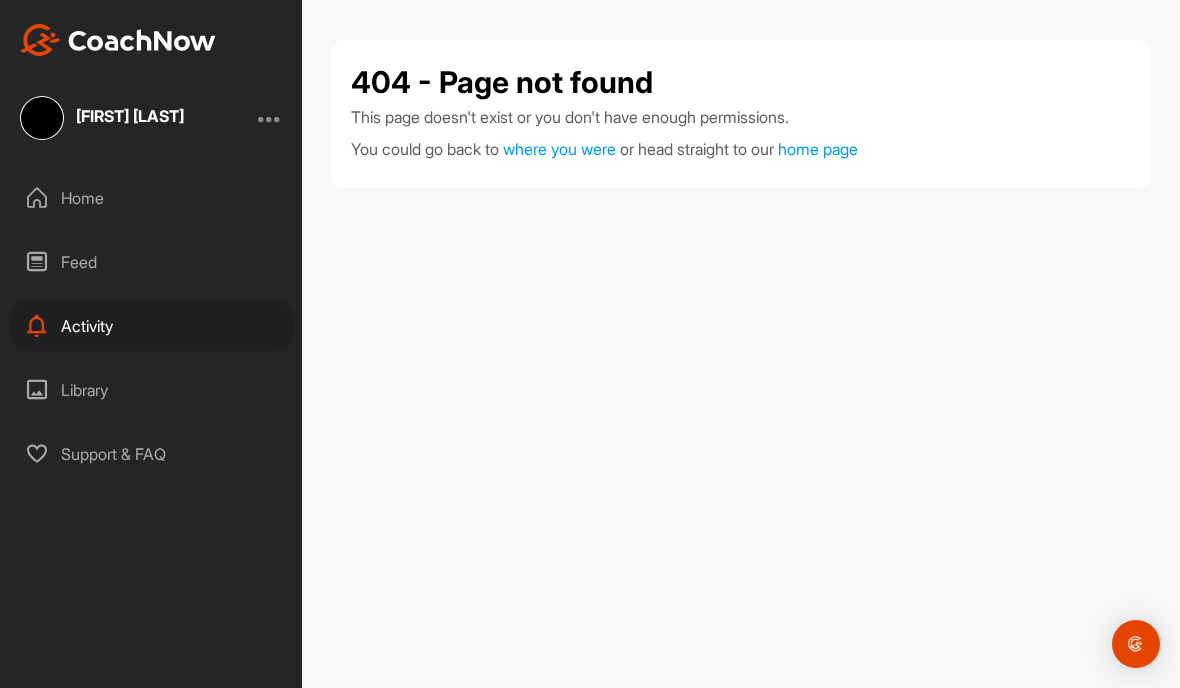 scroll, scrollTop: 0, scrollLeft: 0, axis: both 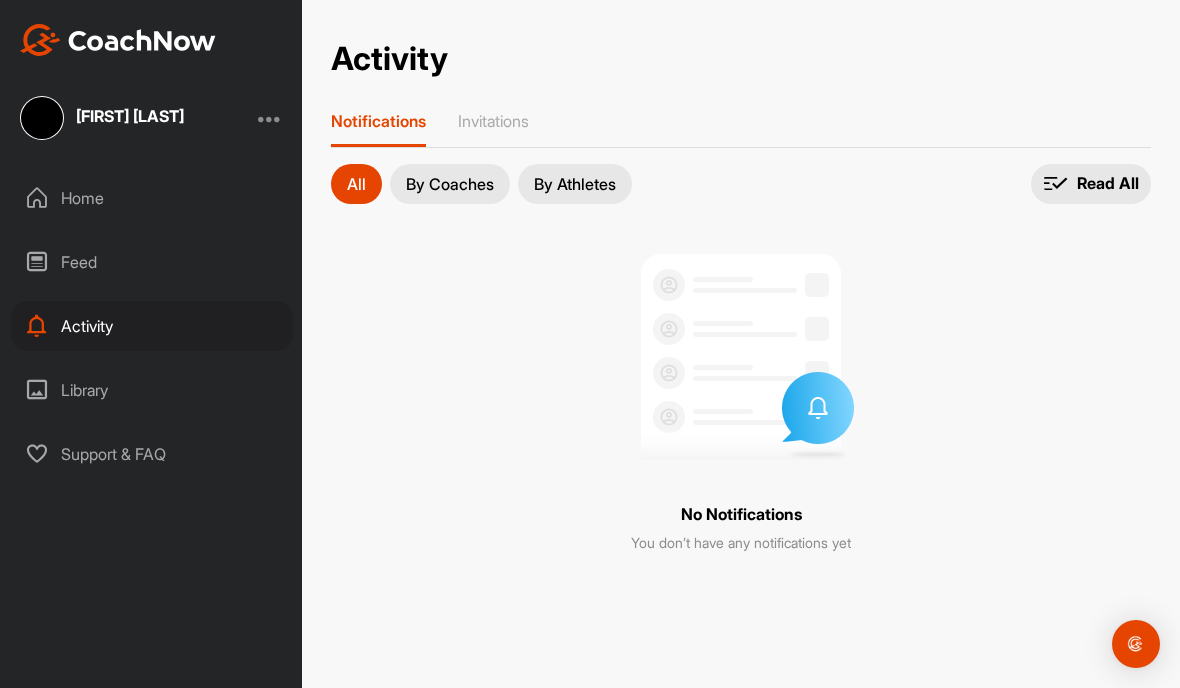 click on "Support & FAQ" at bounding box center [152, 454] 